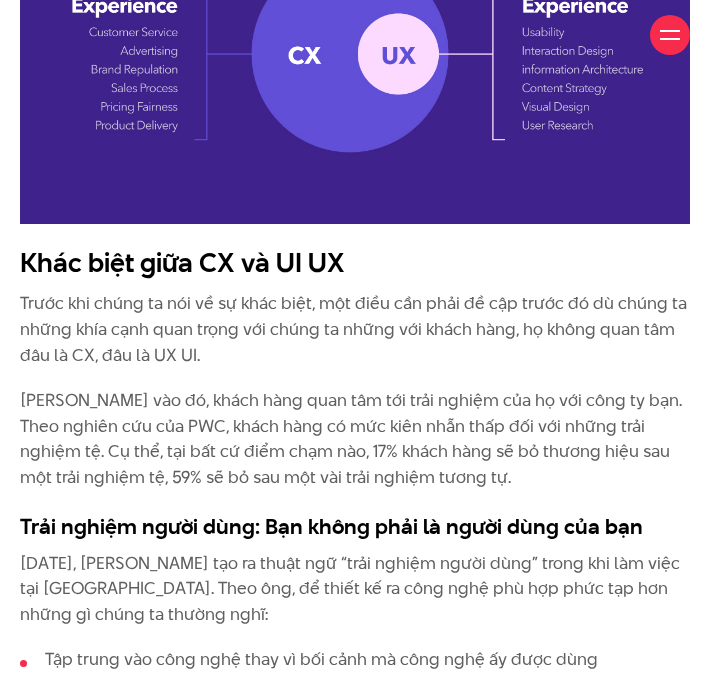 scroll, scrollTop: 1414, scrollLeft: 0, axis: vertical 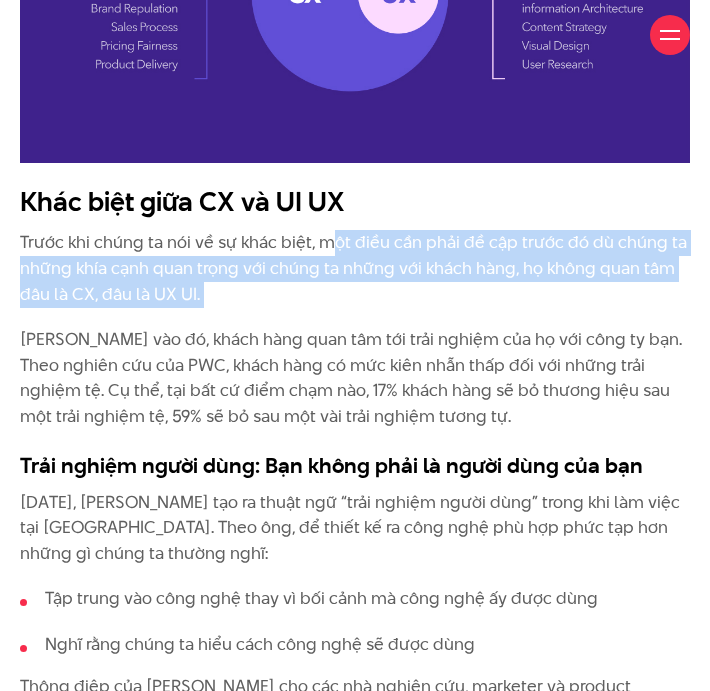 drag, startPoint x: 326, startPoint y: 248, endPoint x: 342, endPoint y: 308, distance: 62.0967 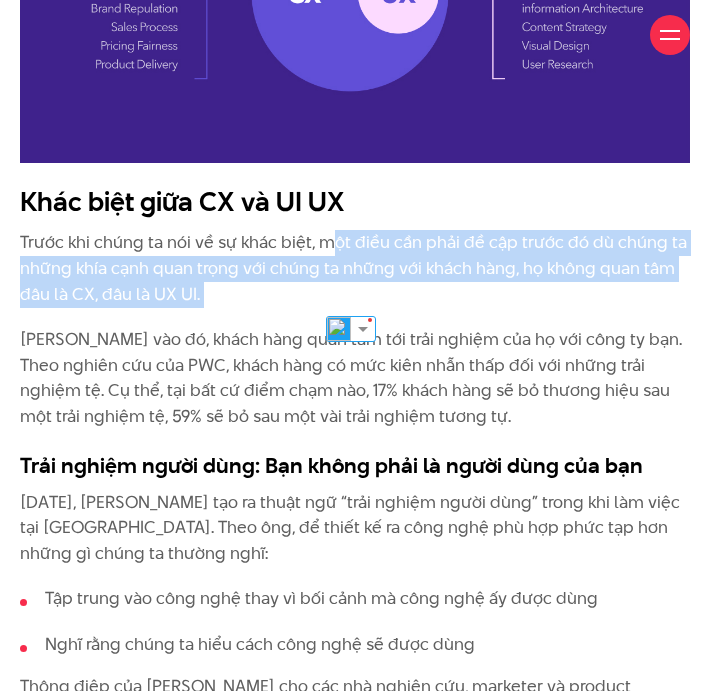 click on "Dù trải nghiệm người dùng (UX) và trải nghiệm khách hàng (CX) không còn là những thuật ngữ mới trong thế giới digital, nhưng tới giờ, chúng vẫn thường bị nhầm lẫn lộn. Tuy chúng có nhiều điểm chung nhưng nó vẫn là hai khía cạnh khác biệt, cần được xác định rõ ràng về định nghĩa và vai trò.
Khác biệt giữa CX và UI UX
Trước khi chúng ta nói về sự khác biệt, một điều cần phải đề cập trước đó dù chúng ta những khía cạnh quan trọng với chúng ta những với khách hàng, họ không quan tâm đâu là CX, đâu là UX UI.
Trải nghiệm người dùng: Bạn không phải là người dùng của bạn
[DATE], [PERSON_NAME] tạo ra thuật ngữ “trải nghiệm người dùng” trong khi làm việc tại Apple. Theo ông, để thiết kế ra công nghệ phù hợp phức tạp hơn những gì chúng ta thường nghĩ:" at bounding box center [355, 2584] 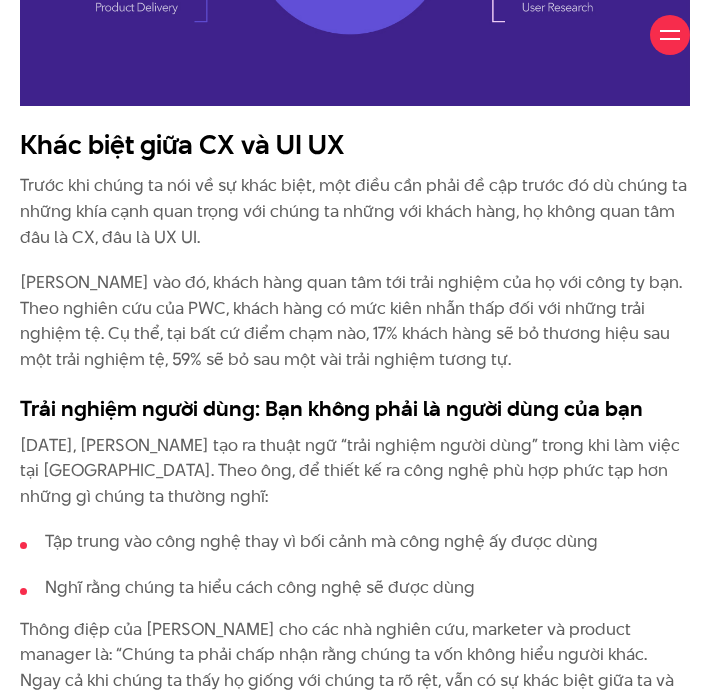 scroll, scrollTop: 1472, scrollLeft: 0, axis: vertical 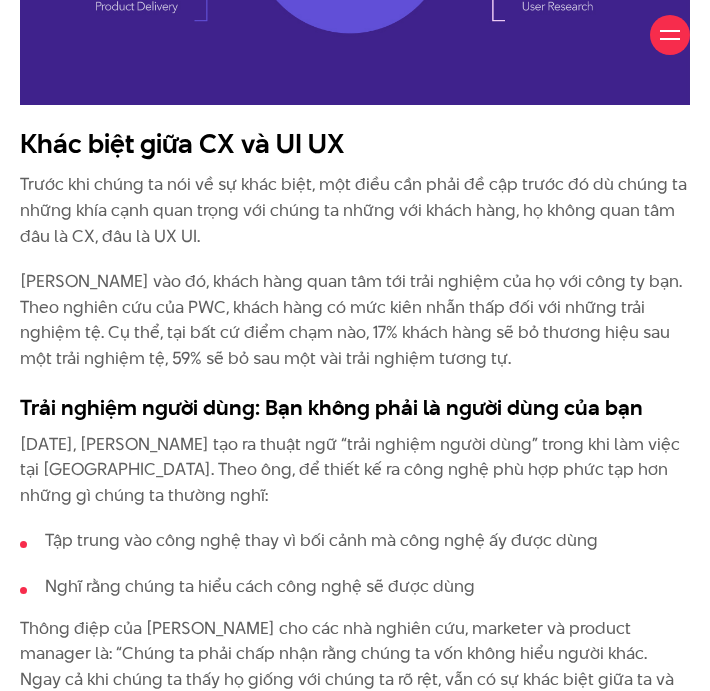 click on "[PERSON_NAME] vào đó, khách hàng quan tâm tới trải nghiệm của họ với công ty bạn. Theo nghiên cứu của PWC, khách hàng có mức kiên nhẫn thấp đối với những trải nghiệm tệ. Cụ thể, tại bất cứ điểm chạm nào, 17% khách hàng sẽ bỏ thương hiệu sau một trải nghiệm tệ, 59% sẽ bỏ sau một vài trải nghiệm tương tự." at bounding box center [355, 320] 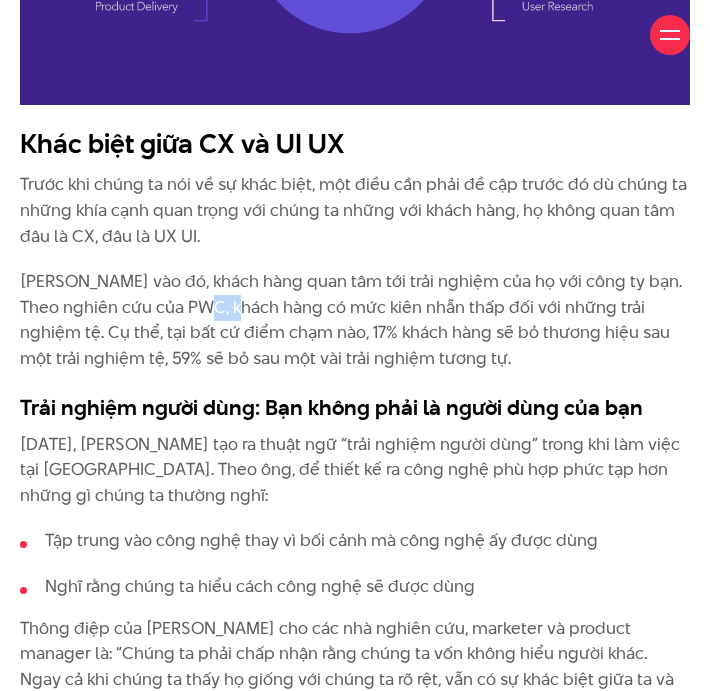 click on "[PERSON_NAME] vào đó, khách hàng quan tâm tới trải nghiệm của họ với công ty bạn. Theo nghiên cứu của PWC, khách hàng có mức kiên nhẫn thấp đối với những trải nghiệm tệ. Cụ thể, tại bất cứ điểm chạm nào, 17% khách hàng sẽ bỏ thương hiệu sau một trải nghiệm tệ, 59% sẽ bỏ sau một vài trải nghiệm tương tự." at bounding box center (355, 320) 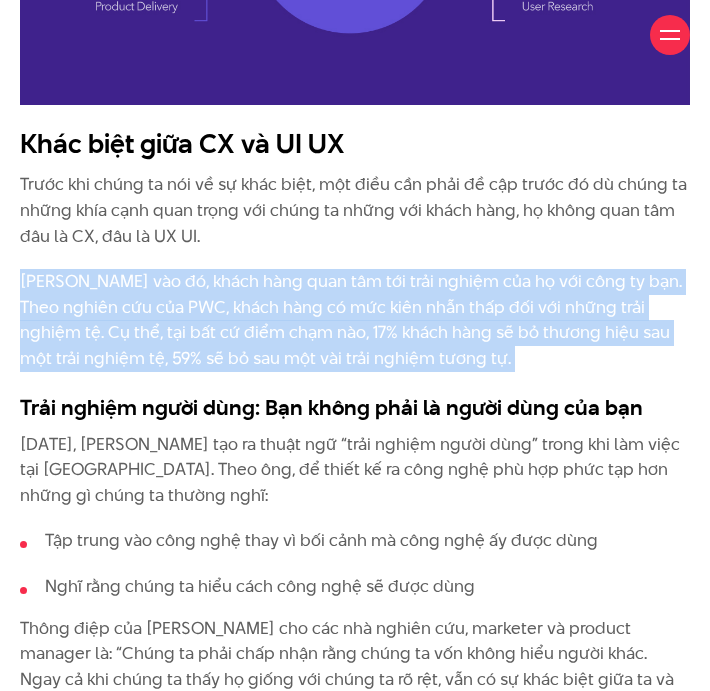 click on "[PERSON_NAME] vào đó, khách hàng quan tâm tới trải nghiệm của họ với công ty bạn. Theo nghiên cứu của PWC, khách hàng có mức kiên nhẫn thấp đối với những trải nghiệm tệ. Cụ thể, tại bất cứ điểm chạm nào, 17% khách hàng sẽ bỏ thương hiệu sau một trải nghiệm tệ, 59% sẽ bỏ sau một vài trải nghiệm tương tự." at bounding box center (355, 320) 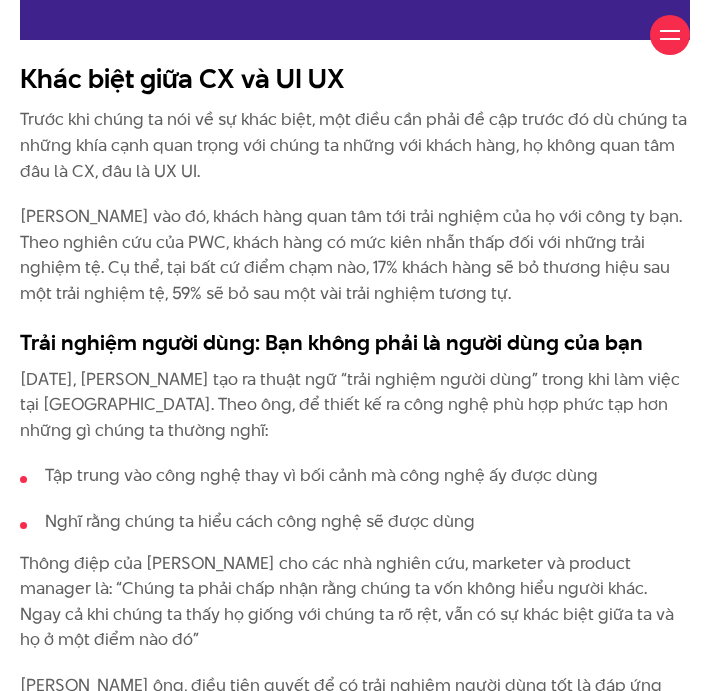scroll, scrollTop: 1556, scrollLeft: 0, axis: vertical 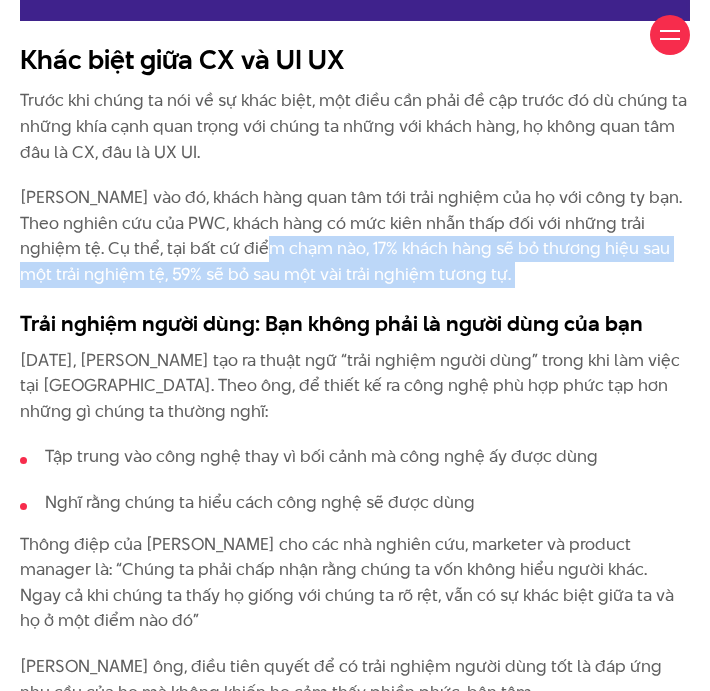 drag, startPoint x: 207, startPoint y: 250, endPoint x: 560, endPoint y: 290, distance: 355.25906 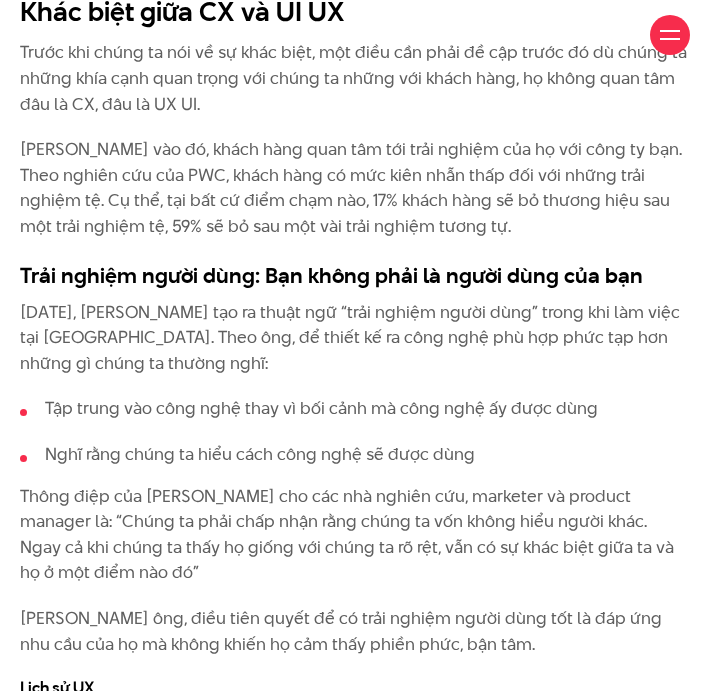 scroll, scrollTop: 1618, scrollLeft: 0, axis: vertical 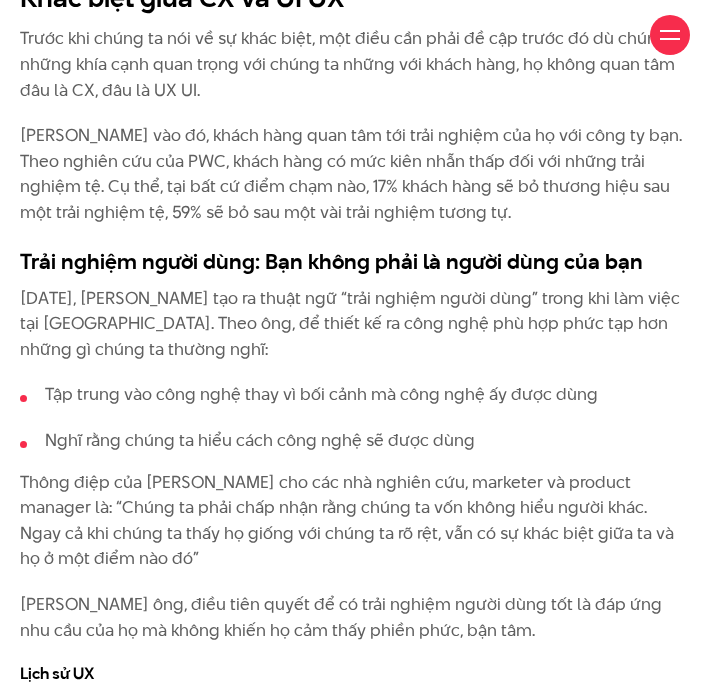 click on "Dù trải nghiệm người dùng (UX) và trải nghiệm khách hàng (CX) không còn là những thuật ngữ mới trong thế giới digital, nhưng tới giờ, chúng vẫn thường bị nhầm lẫn lộn. Tuy chúng có nhiều điểm chung nhưng nó vẫn là hai khía cạnh khác biệt, cần được xác định rõ ràng về định nghĩa và vai trò.
Khác biệt giữa CX và UI UX
Trước khi chúng ta nói về sự khác biệt, một điều cần phải đề cập trước đó dù chúng ta những khía cạnh quan trọng với chúng ta những với khách hàng, họ không quan tâm đâu là CX, đâu là UX UI.
Trải nghiệm người dùng: Bạn không phải là người dùng của bạn
[DATE], [PERSON_NAME] tạo ra thuật ngữ “trải nghiệm người dùng” trong khi làm việc tại Apple. Theo ông, để thiết kế ra công nghệ phù hợp phức tạp hơn những gì chúng ta thường nghĩ:" at bounding box center (355, 2380) 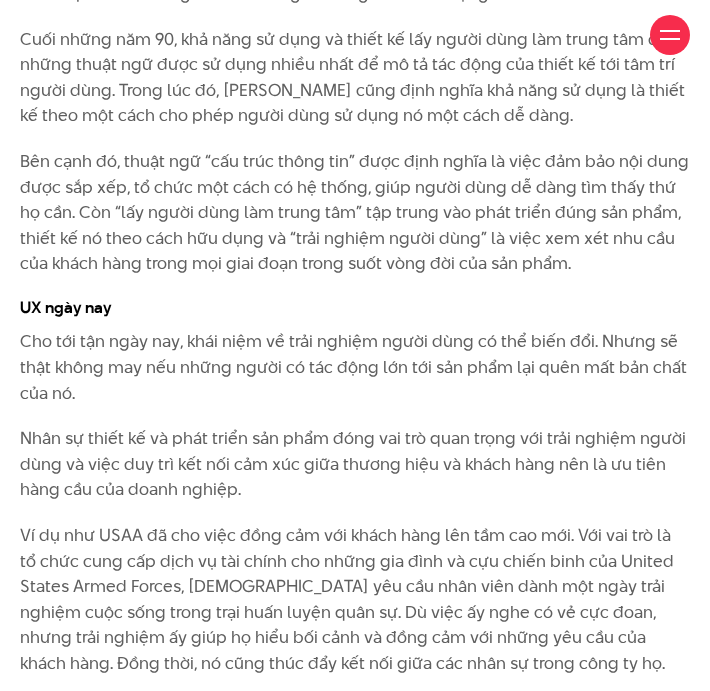scroll, scrollTop: 2486, scrollLeft: 0, axis: vertical 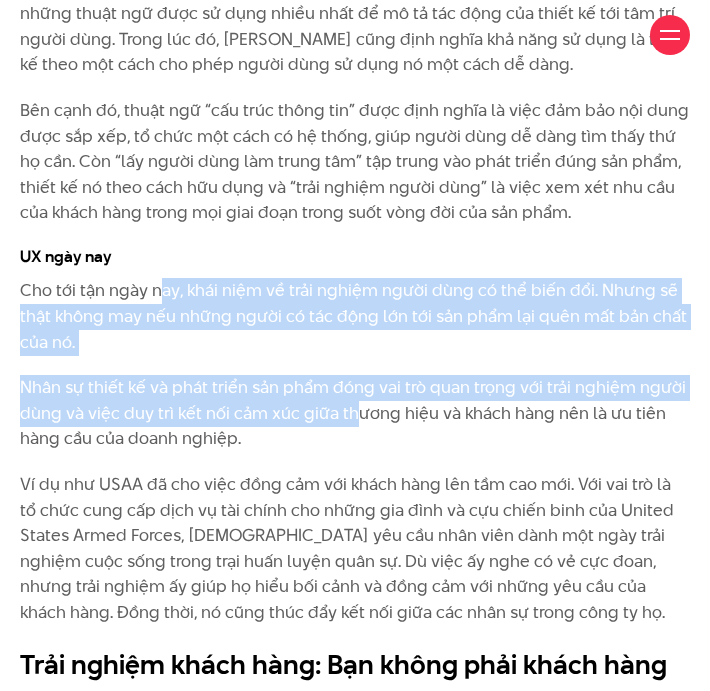 drag, startPoint x: 159, startPoint y: 293, endPoint x: 341, endPoint y: 406, distance: 214.22652 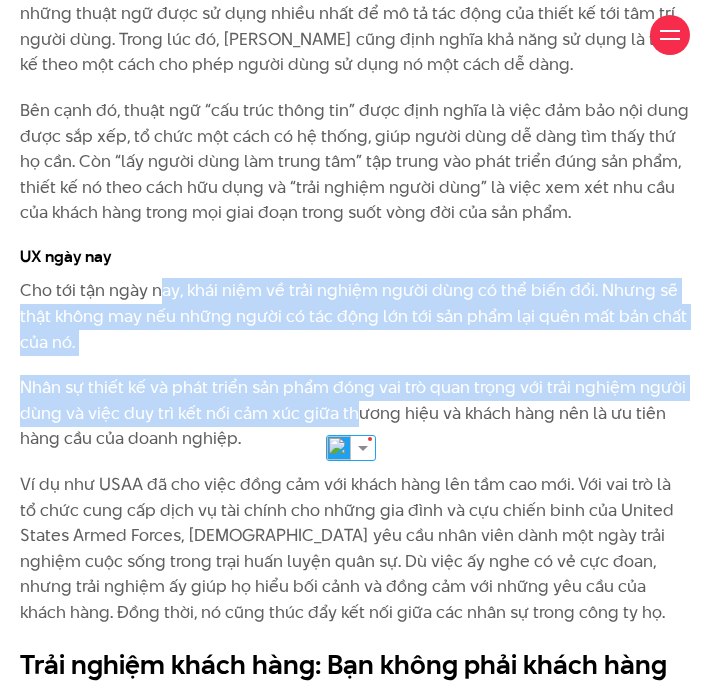 click on "Cho tới tận ngày nay, khái niệm về trải nghiệm người dùng có thể biến đổi. Nhưng sẽ thật không may nếu những người có tác động lớn tới sản phẩm lại quên mất bản chất của nó." at bounding box center [355, 316] 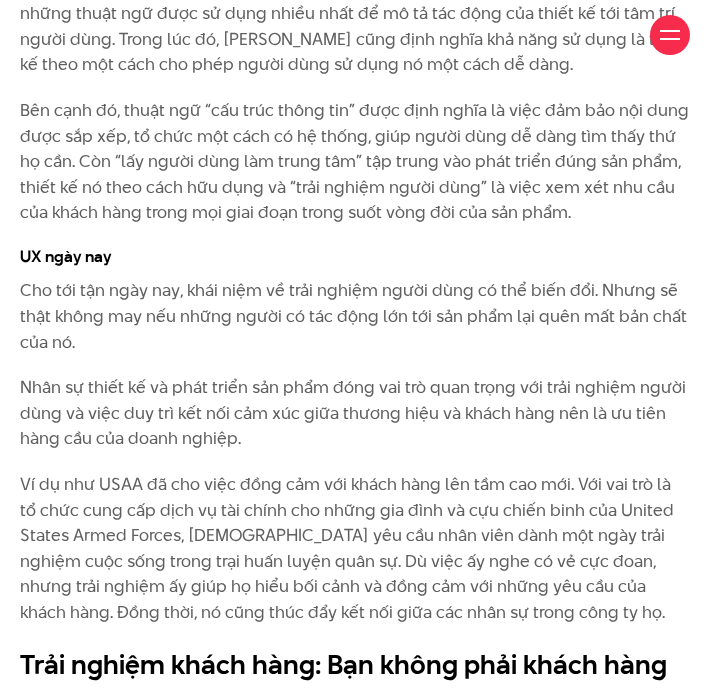 click on "Cho tới tận ngày nay, khái niệm về trải nghiệm người dùng có thể biến đổi. Nhưng sẽ thật không may nếu những người có tác động lớn tới sản phẩm lại quên mất bản chất của nó." at bounding box center [355, 316] 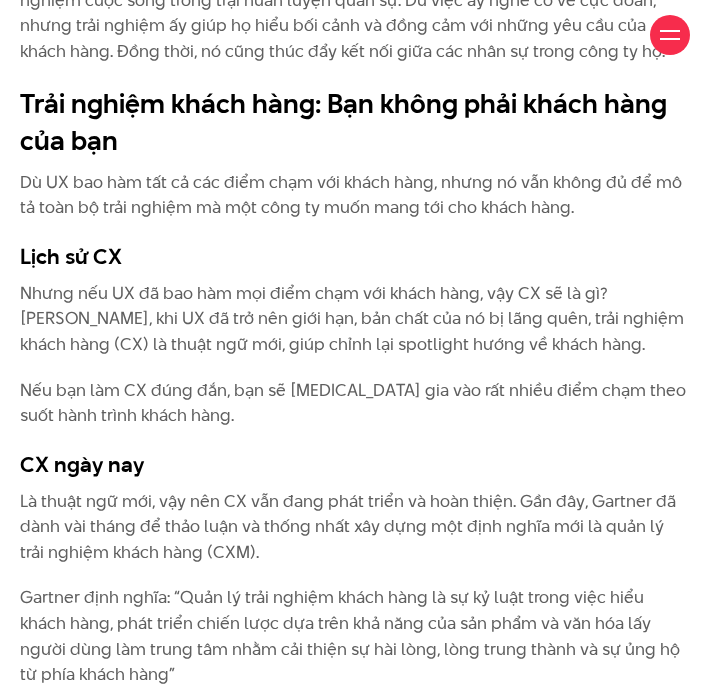 scroll, scrollTop: 3052, scrollLeft: 0, axis: vertical 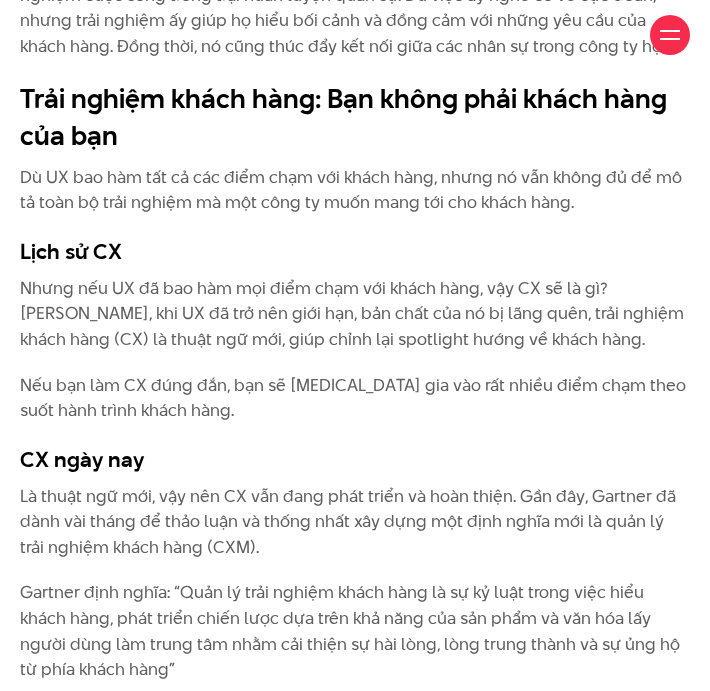 click on "Nhưng nếu UX đã bao hàm mọi điểm chạm với khách hàng, vậy CX sẽ là gì? [PERSON_NAME], khi UX đã trở nên giới hạn, bản chất của nó bị lãng quên, trải nghiệm khách hàng (CX) là thuật ngữ mới, giúp chỉnh lại spotlight hướng về khách hàng." at bounding box center [355, 314] 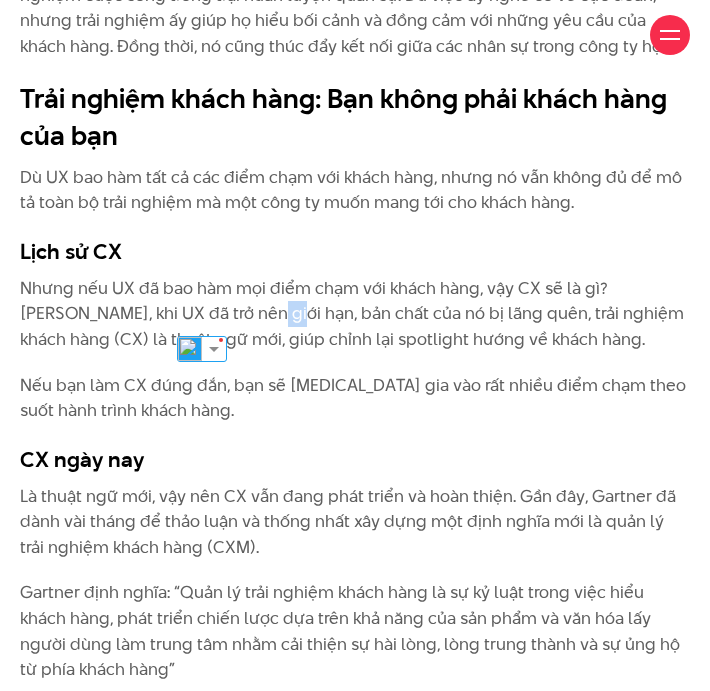 click on "Nhưng nếu UX đã bao hàm mọi điểm chạm với khách hàng, vậy CX sẽ là gì? [PERSON_NAME], khi UX đã trở nên giới hạn, bản chất của nó bị lãng quên, trải nghiệm khách hàng (CX) là thuật ngữ mới, giúp chỉnh lại spotlight hướng về khách hàng." at bounding box center [355, 314] 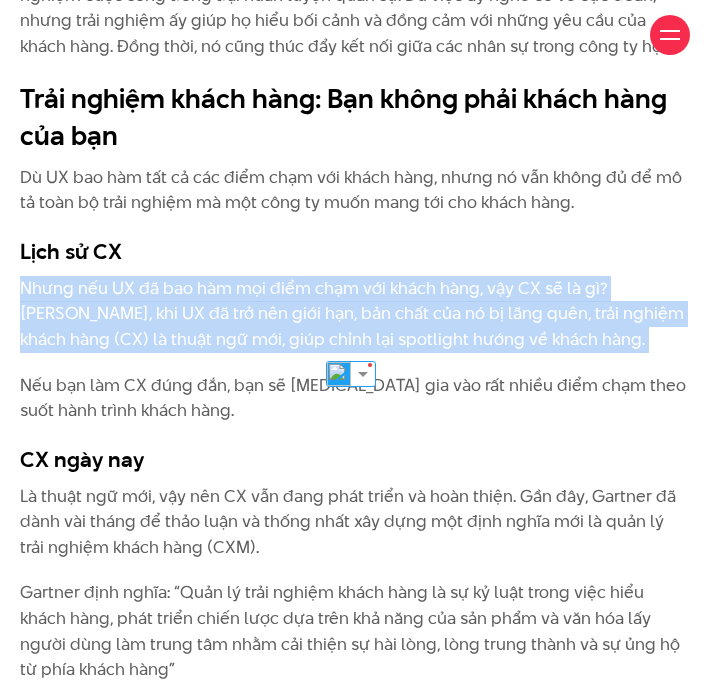 click on "Nhưng nếu UX đã bao hàm mọi điểm chạm với khách hàng, vậy CX sẽ là gì? [PERSON_NAME], khi UX đã trở nên giới hạn, bản chất của nó bị lãng quên, trải nghiệm khách hàng (CX) là thuật ngữ mới, giúp chỉnh lại spotlight hướng về khách hàng." at bounding box center [355, 314] 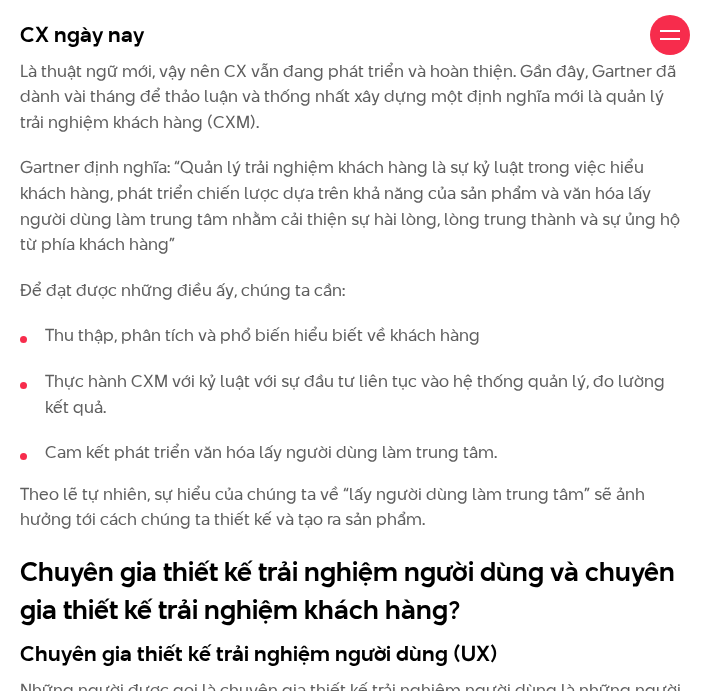 scroll, scrollTop: 3476, scrollLeft: 0, axis: vertical 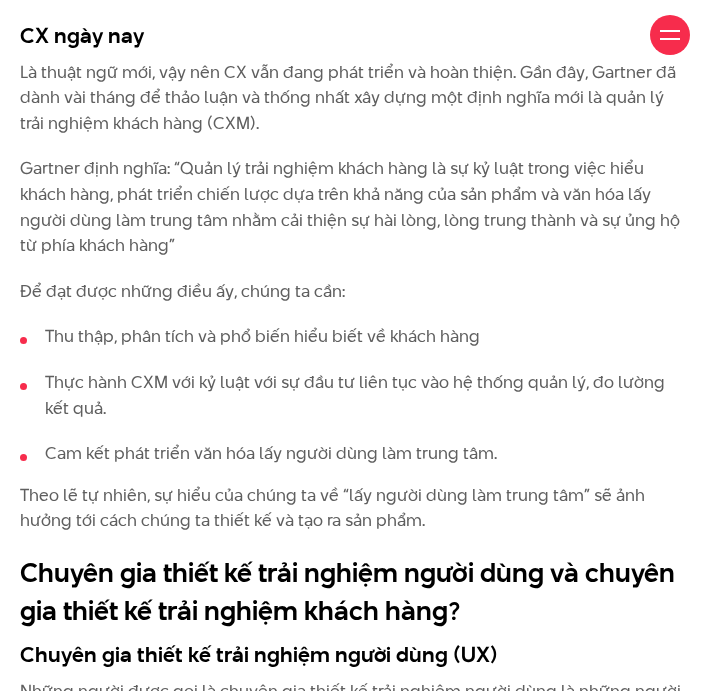 click on "Cam kết phát triển văn hóa lấy người dùng làm trung tâm." at bounding box center [355, 454] 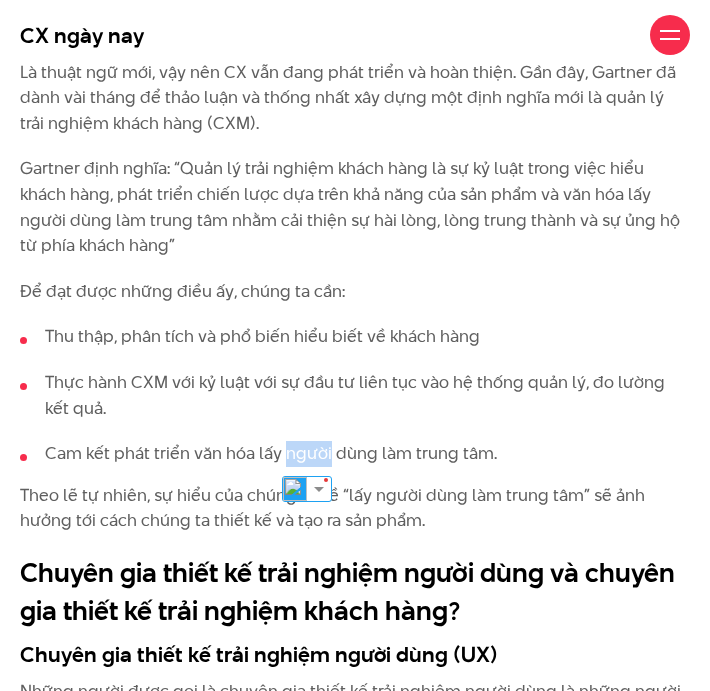 click on "Cam kết phát triển văn hóa lấy người dùng làm trung tâm." at bounding box center (355, 454) 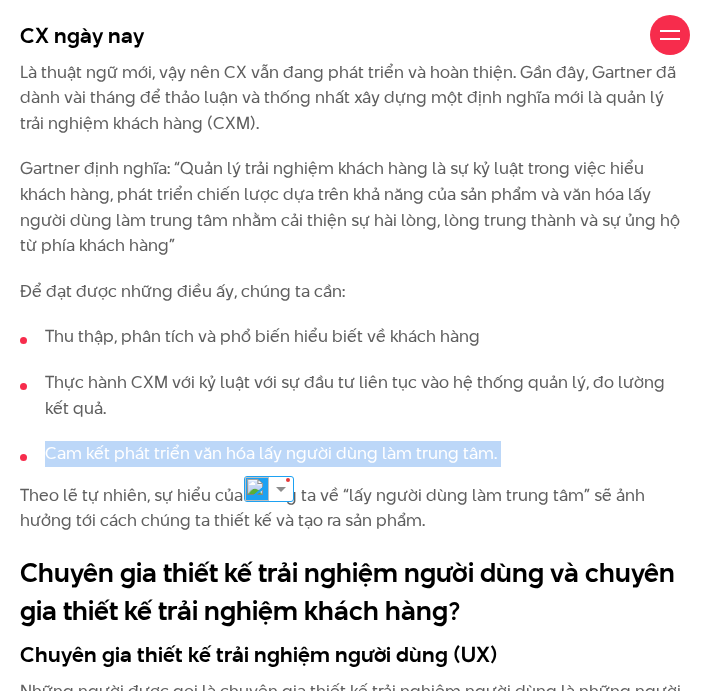 click on "Thực hành CXM với kỷ luật với sự đầu tư liên tục vào hệ thống quản lý, đo lường kết quả." at bounding box center [355, 395] 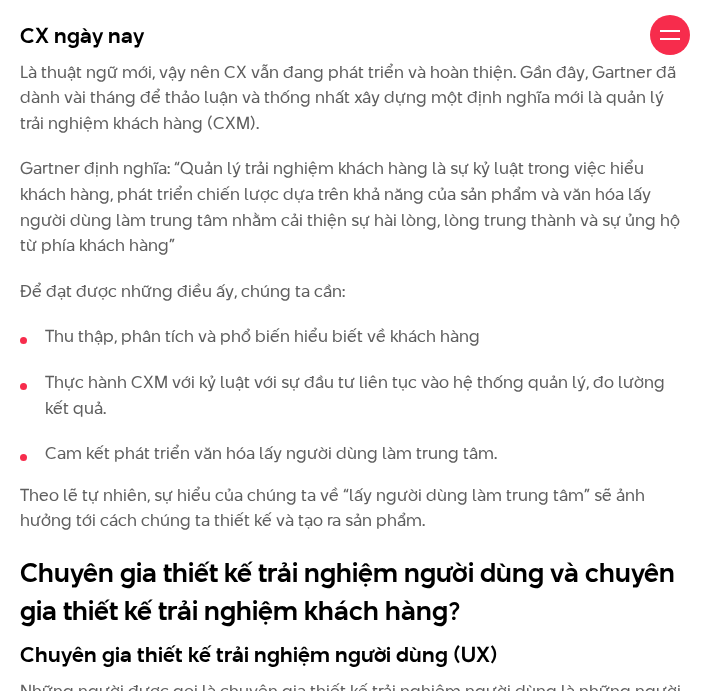 click on "Thực hành CXM với kỷ luật với sự đầu tư liên tục vào hệ thống quản lý, đo lường kết quả." at bounding box center [355, 395] 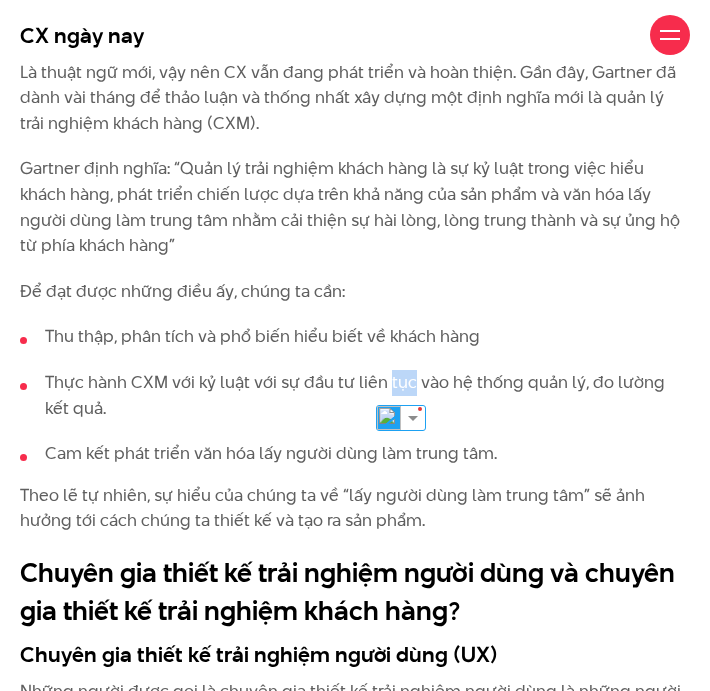 click on "Thực hành CXM với kỷ luật với sự đầu tư liên tục vào hệ thống quản lý, đo lường kết quả." at bounding box center [355, 395] 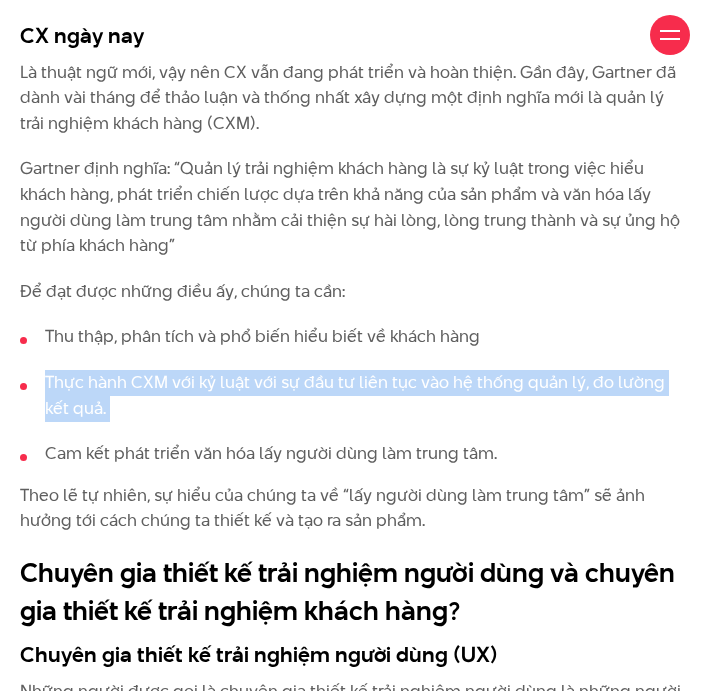 click on "Thực hành CXM với kỷ luật với sự đầu tư liên tục vào hệ thống quản lý, đo lường kết quả." at bounding box center (355, 395) 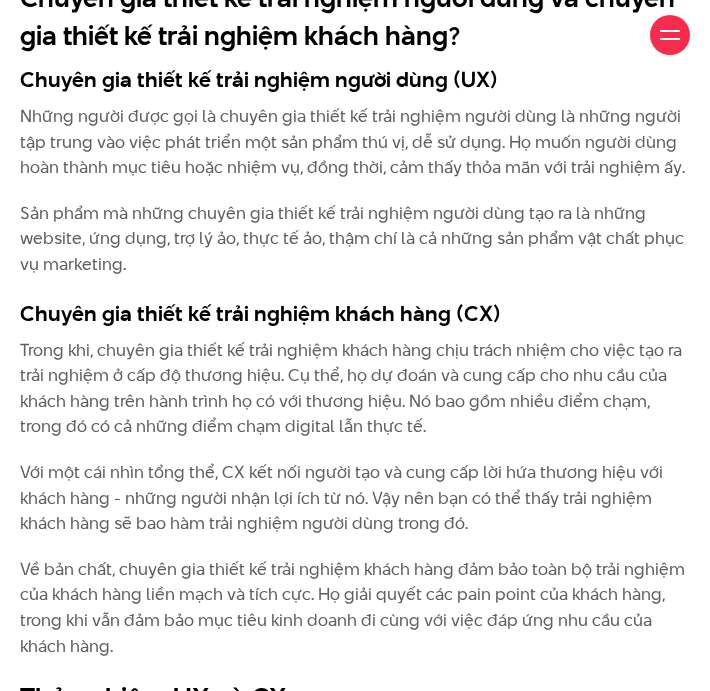 scroll, scrollTop: 4078, scrollLeft: 0, axis: vertical 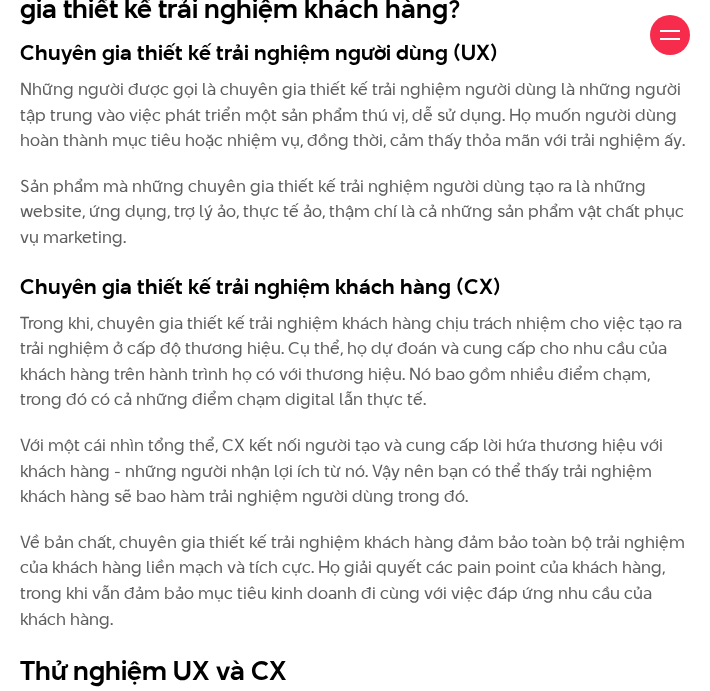 click on "Với một cái nhìn tổng thể, CX kết nối người tạo và cung cấp lời hứa thương hiệu với khách hàng - những người nhận lợi ích từ nó. Vậy nên bạn có thể thấy trải nghiệm khách hàng sẽ bao hàm trải nghiệm người dùng trong đó." at bounding box center [355, 471] 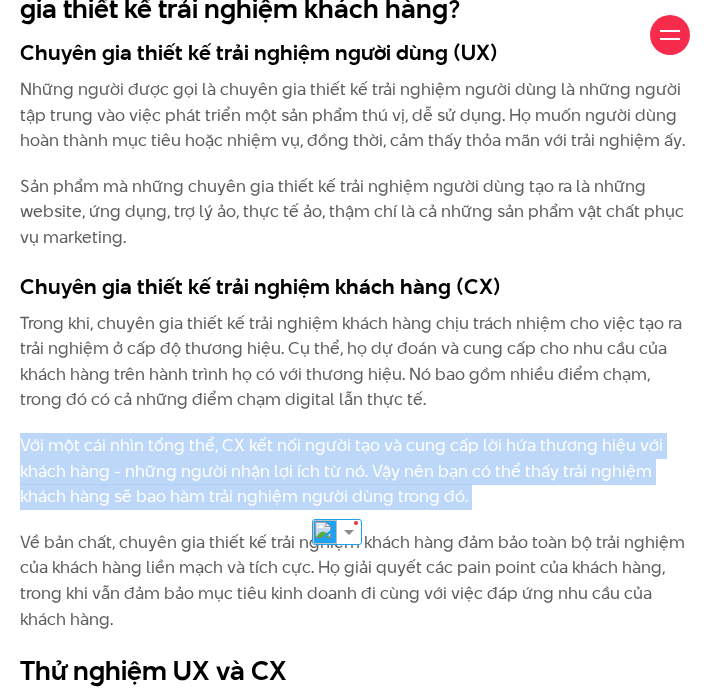 click on "Với một cái nhìn tổng thể, CX kết nối người tạo và cung cấp lời hứa thương hiệu với khách hàng - những người nhận lợi ích từ nó. Vậy nên bạn có thể thấy trải nghiệm khách hàng sẽ bao hàm trải nghiệm người dùng trong đó." at bounding box center [355, 471] 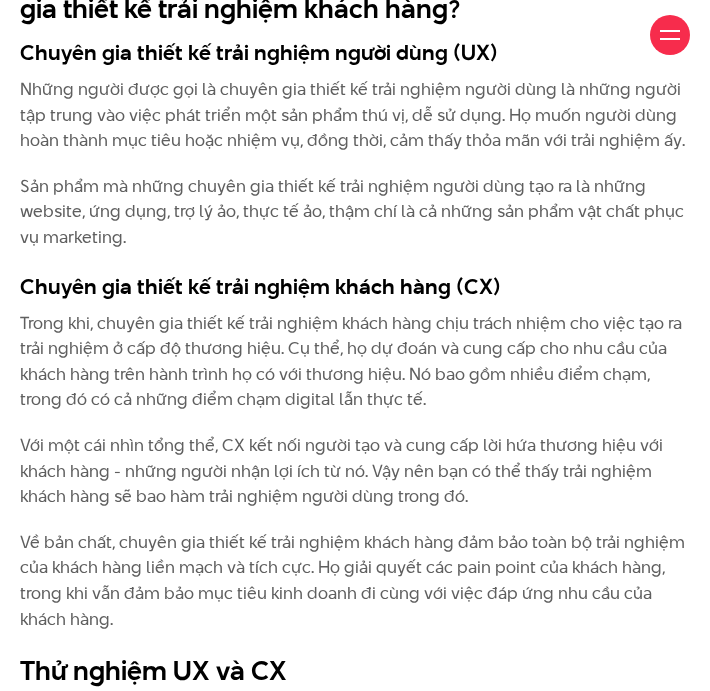 click on "Với một cái nhìn tổng thể, CX kết nối người tạo và cung cấp lời hứa thương hiệu với khách hàng - những người nhận lợi ích từ nó. Vậy nên bạn có thể thấy trải nghiệm khách hàng sẽ bao hàm trải nghiệm người dùng trong đó." at bounding box center [355, 471] 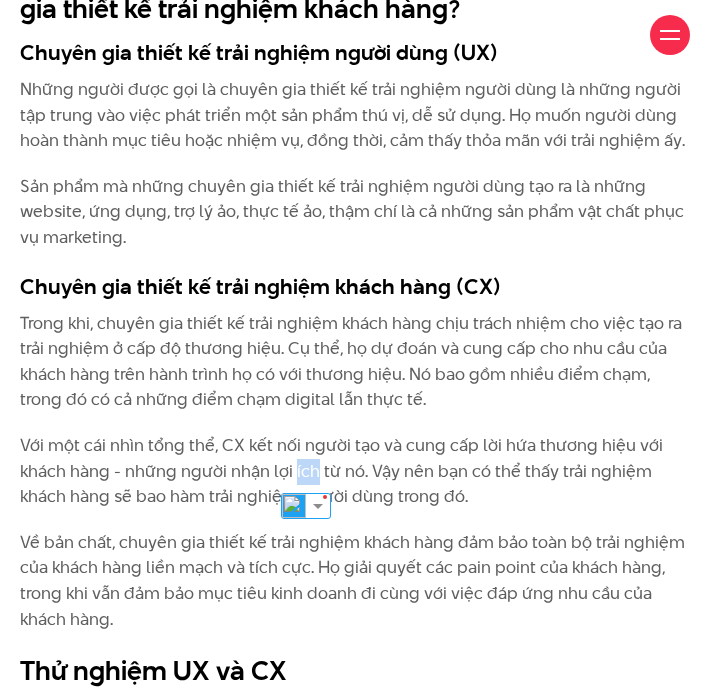 click on "Với một cái nhìn tổng thể, CX kết nối người tạo và cung cấp lời hứa thương hiệu với khách hàng - những người nhận lợi ích từ nó. Vậy nên bạn có thể thấy trải nghiệm khách hàng sẽ bao hàm trải nghiệm người dùng trong đó." at bounding box center (355, 471) 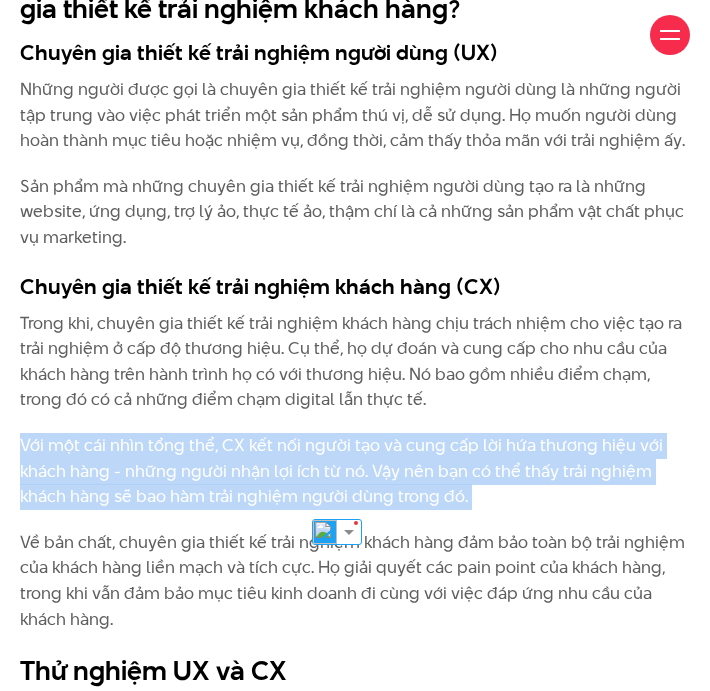 click on "Với một cái nhìn tổng thể, CX kết nối người tạo và cung cấp lời hứa thương hiệu với khách hàng - những người nhận lợi ích từ nó. Vậy nên bạn có thể thấy trải nghiệm khách hàng sẽ bao hàm trải nghiệm người dùng trong đó." at bounding box center (355, 471) 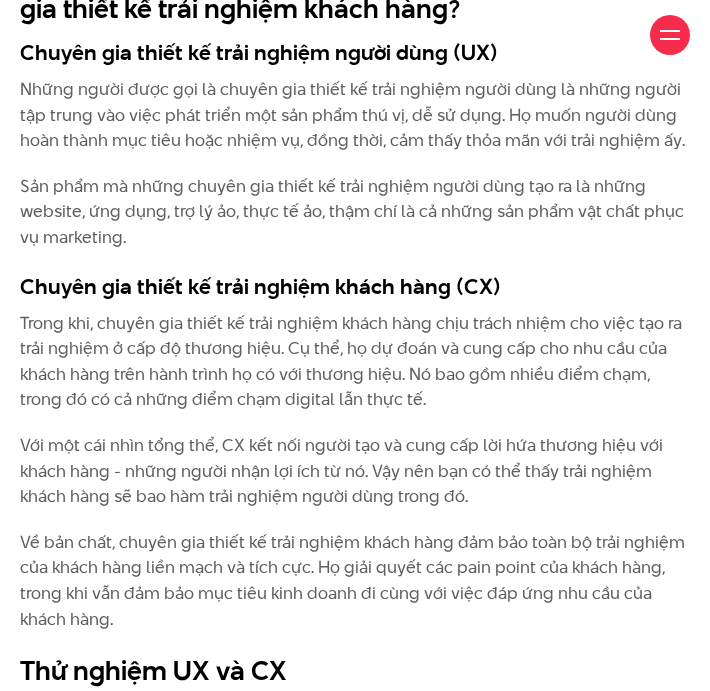click on "Trong khi, chuyên gia thiết kế trải nghiệm khách hàng chịu trách nhiệm cho việc tạo ra trải nghiệm ở cấp độ thương hiệu. Cụ thể, họ dự đoán và cung cấp cho nhu cầu của khách hàng trên hành trình họ có với thương hiệu. Nó bao gồm nhiều điểm chạm, trong đó có cả những điểm chạm digital lẫn thực tế." at bounding box center (355, 362) 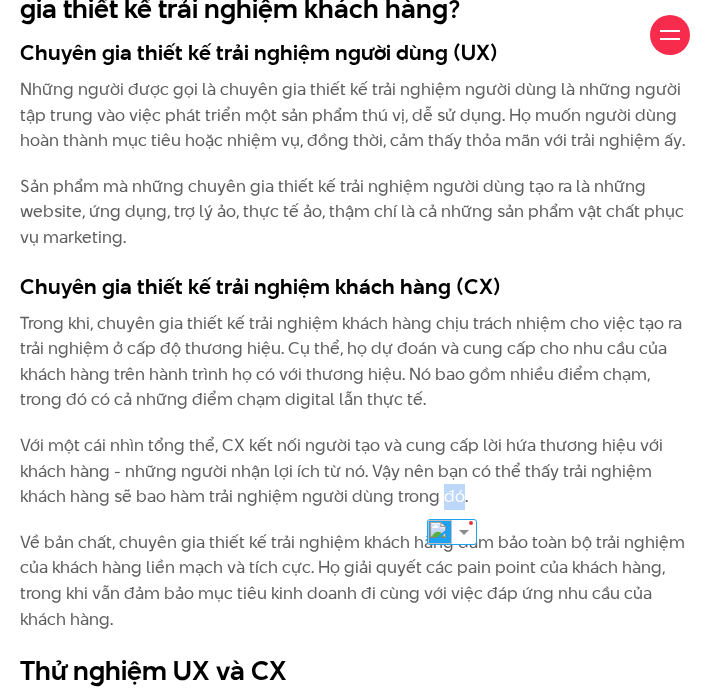 click on "Với một cái nhìn tổng thể, CX kết nối người tạo và cung cấp lời hứa thương hiệu với khách hàng - những người nhận lợi ích từ nó. Vậy nên bạn có thể thấy trải nghiệm khách hàng sẽ bao hàm trải nghiệm người dùng trong đó." at bounding box center [355, 471] 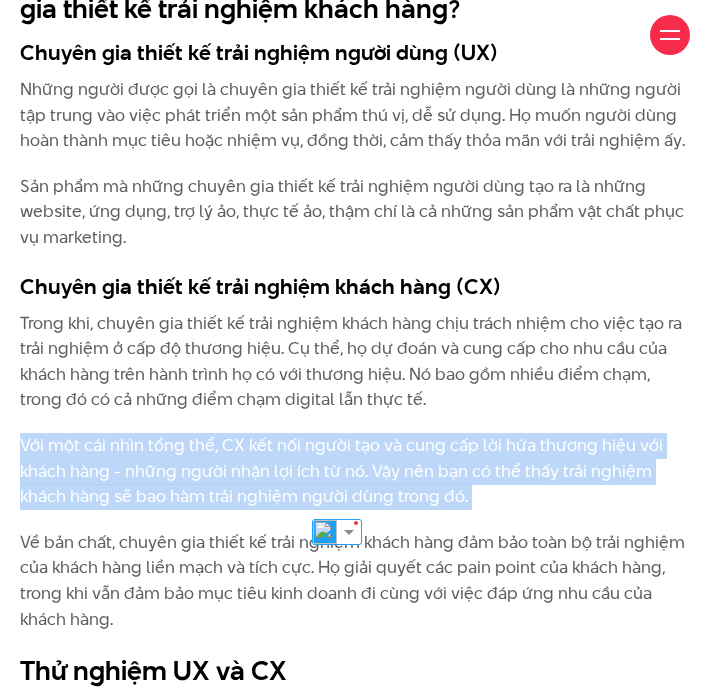click on "Với một cái nhìn tổng thể, CX kết nối người tạo và cung cấp lời hứa thương hiệu với khách hàng - những người nhận lợi ích từ nó. Vậy nên bạn có thể thấy trải nghiệm khách hàng sẽ bao hàm trải nghiệm người dùng trong đó." at bounding box center (355, 471) 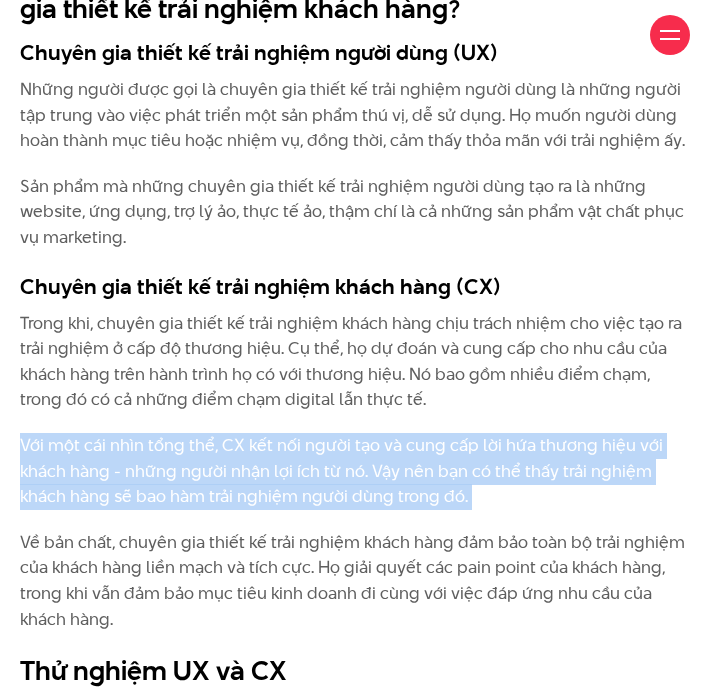 click on "Trong khi, chuyên gia thiết kế trải nghiệm khách hàng chịu trách nhiệm cho việc tạo ra trải nghiệm ở cấp độ thương hiệu. Cụ thể, họ dự đoán và cung cấp cho nhu cầu của khách hàng trên hành trình họ có với thương hiệu. Nó bao gồm nhiều điểm chạm, trong đó có cả những điểm chạm digital lẫn thực tế." at bounding box center [355, 362] 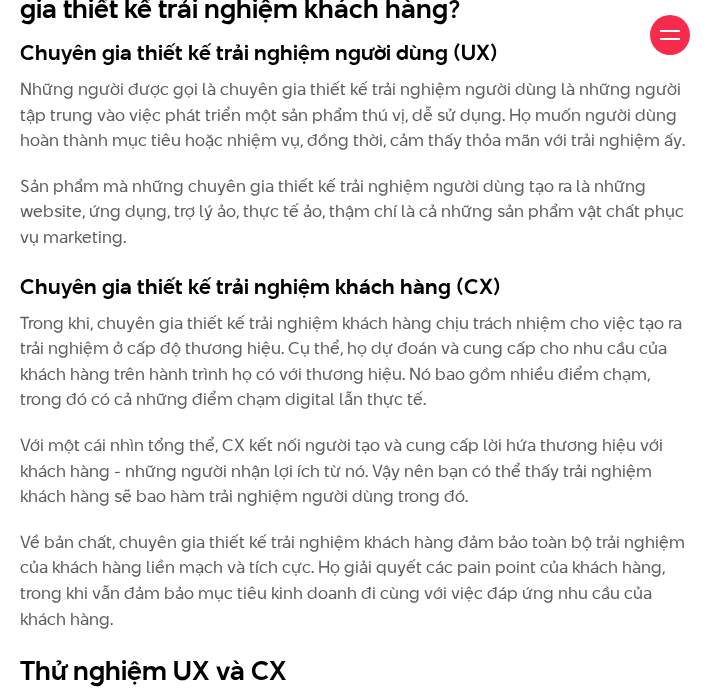 click on "Trong khi, chuyên gia thiết kế trải nghiệm khách hàng chịu trách nhiệm cho việc tạo ra trải nghiệm ở cấp độ thương hiệu. Cụ thể, họ dự đoán và cung cấp cho nhu cầu của khách hàng trên hành trình họ có với thương hiệu. Nó bao gồm nhiều điểm chạm, trong đó có cả những điểm chạm digital lẫn thực tế." at bounding box center (355, 362) 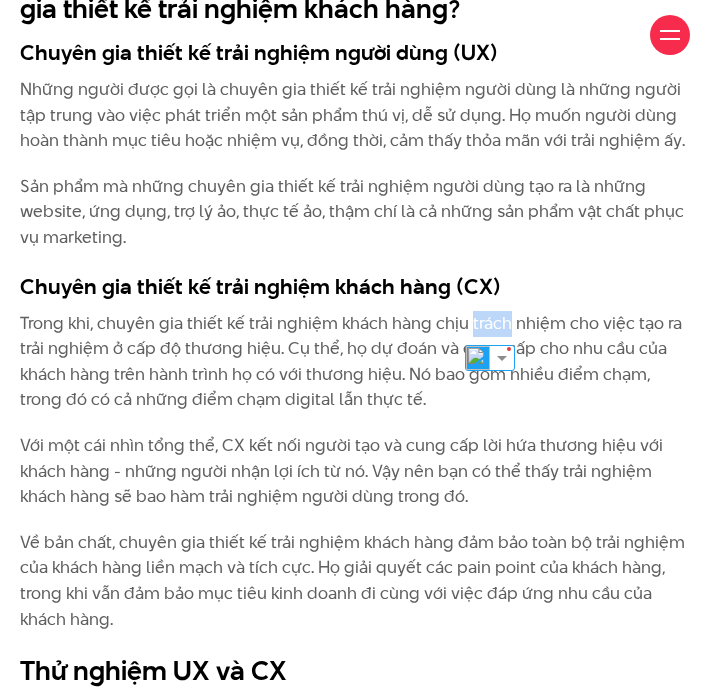click on "Trong khi, chuyên gia thiết kế trải nghiệm khách hàng chịu trách nhiệm cho việc tạo ra trải nghiệm ở cấp độ thương hiệu. Cụ thể, họ dự đoán và cung cấp cho nhu cầu của khách hàng trên hành trình họ có với thương hiệu. Nó bao gồm nhiều điểm chạm, trong đó có cả những điểm chạm digital lẫn thực tế." at bounding box center (355, 362) 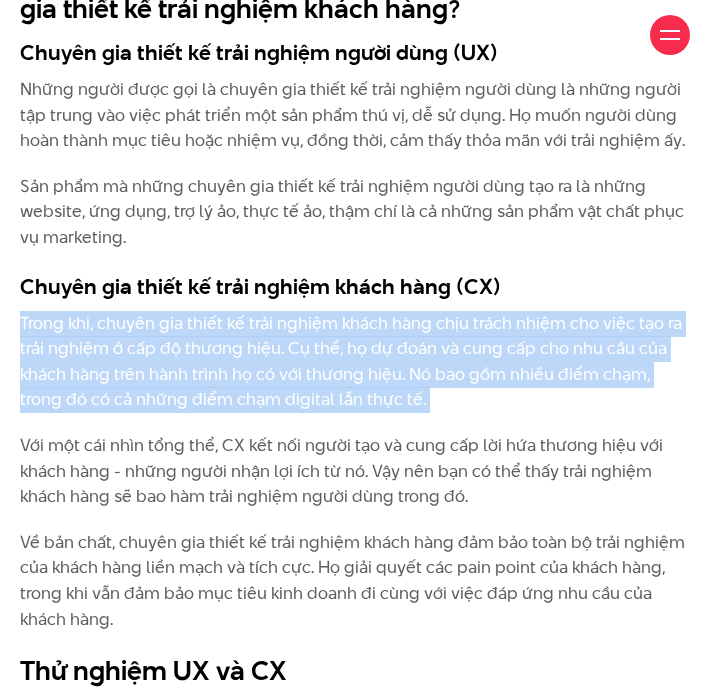 click on "Trong khi, chuyên gia thiết kế trải nghiệm khách hàng chịu trách nhiệm cho việc tạo ra trải nghiệm ở cấp độ thương hiệu. Cụ thể, họ dự đoán và cung cấp cho nhu cầu của khách hàng trên hành trình họ có với thương hiệu. Nó bao gồm nhiều điểm chạm, trong đó có cả những điểm chạm digital lẫn thực tế." at bounding box center [355, 362] 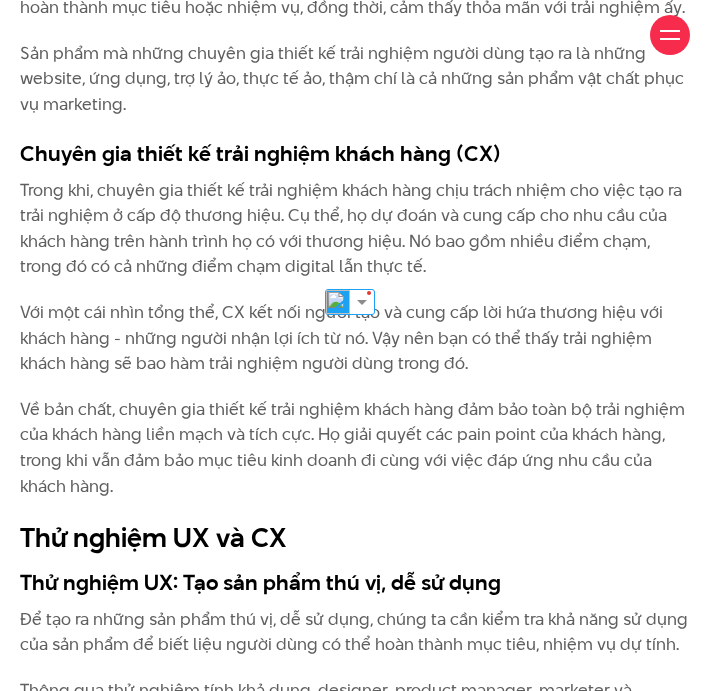 scroll, scrollTop: 4245, scrollLeft: 0, axis: vertical 